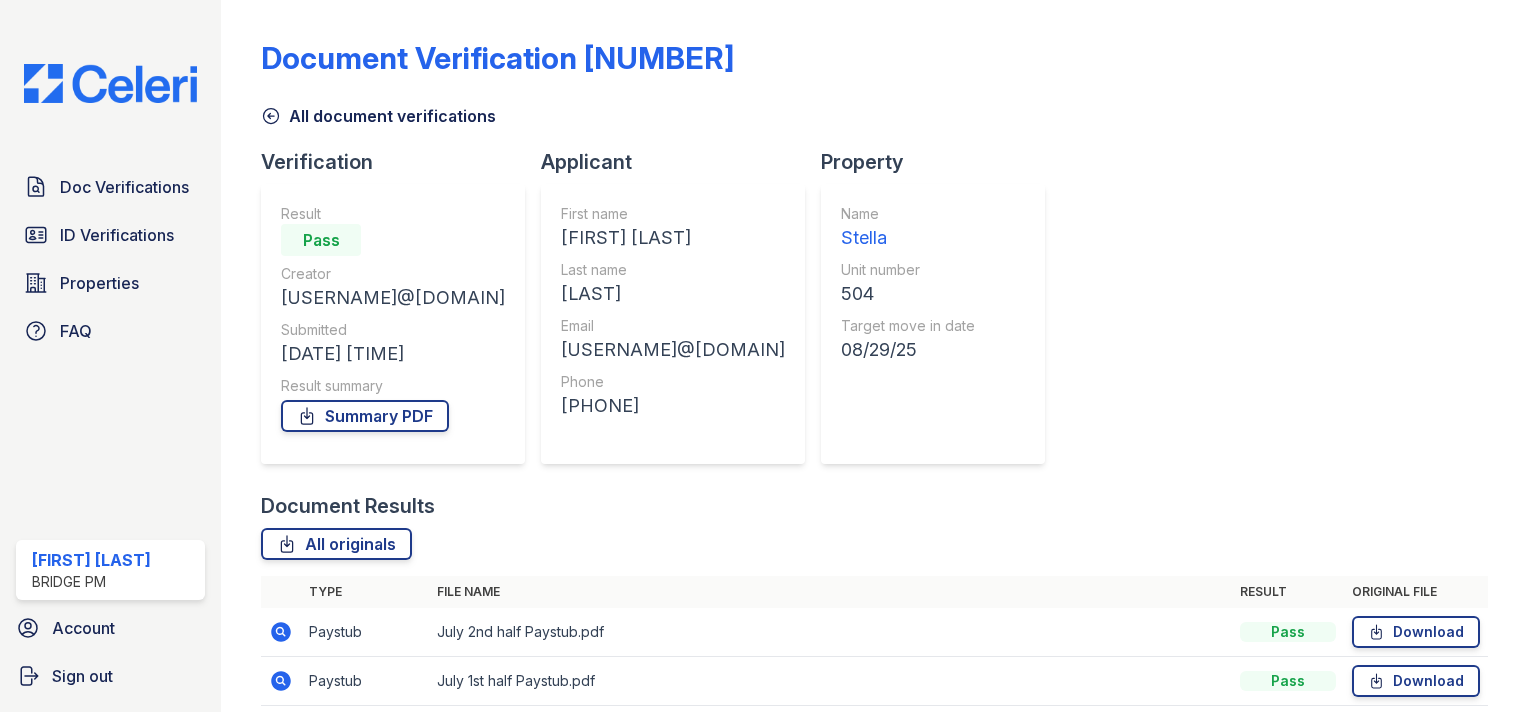 scroll, scrollTop: 0, scrollLeft: 0, axis: both 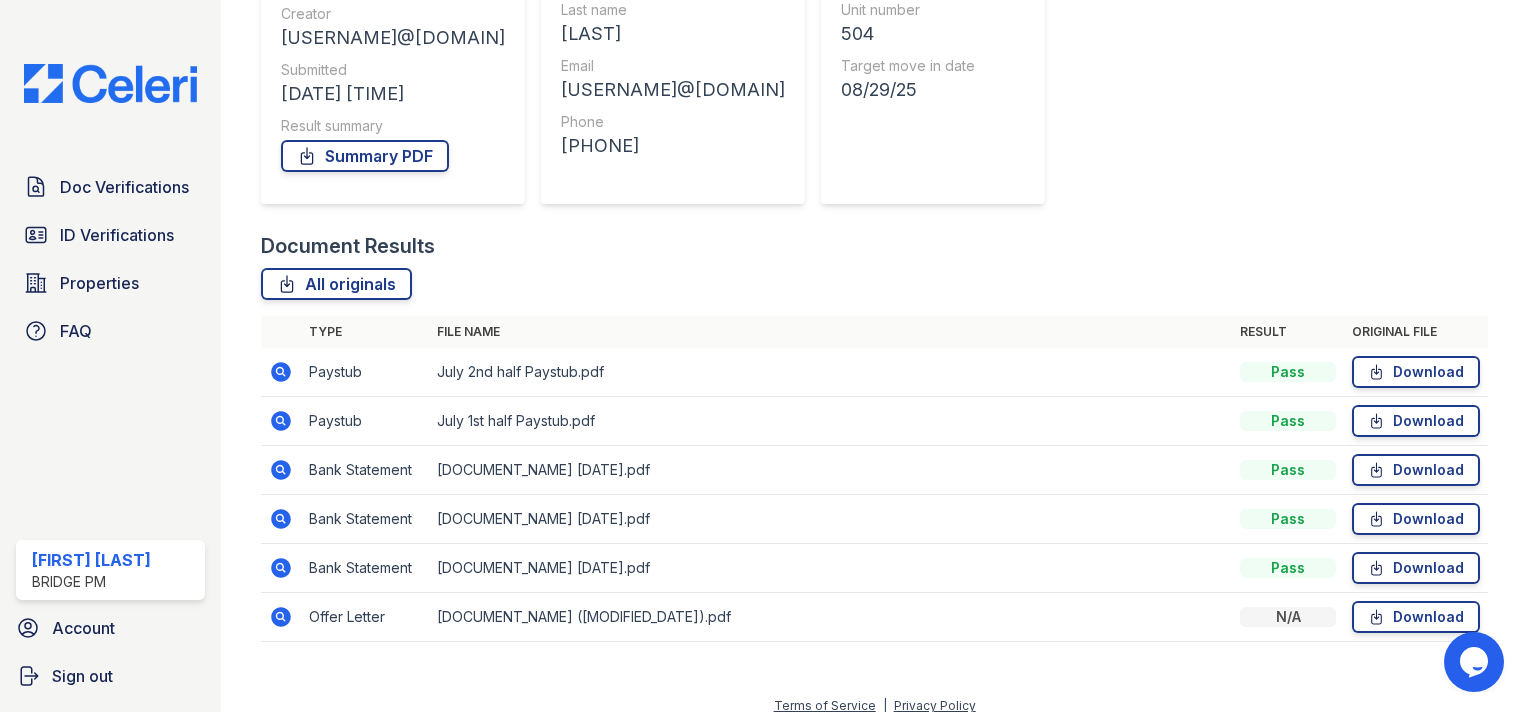 click 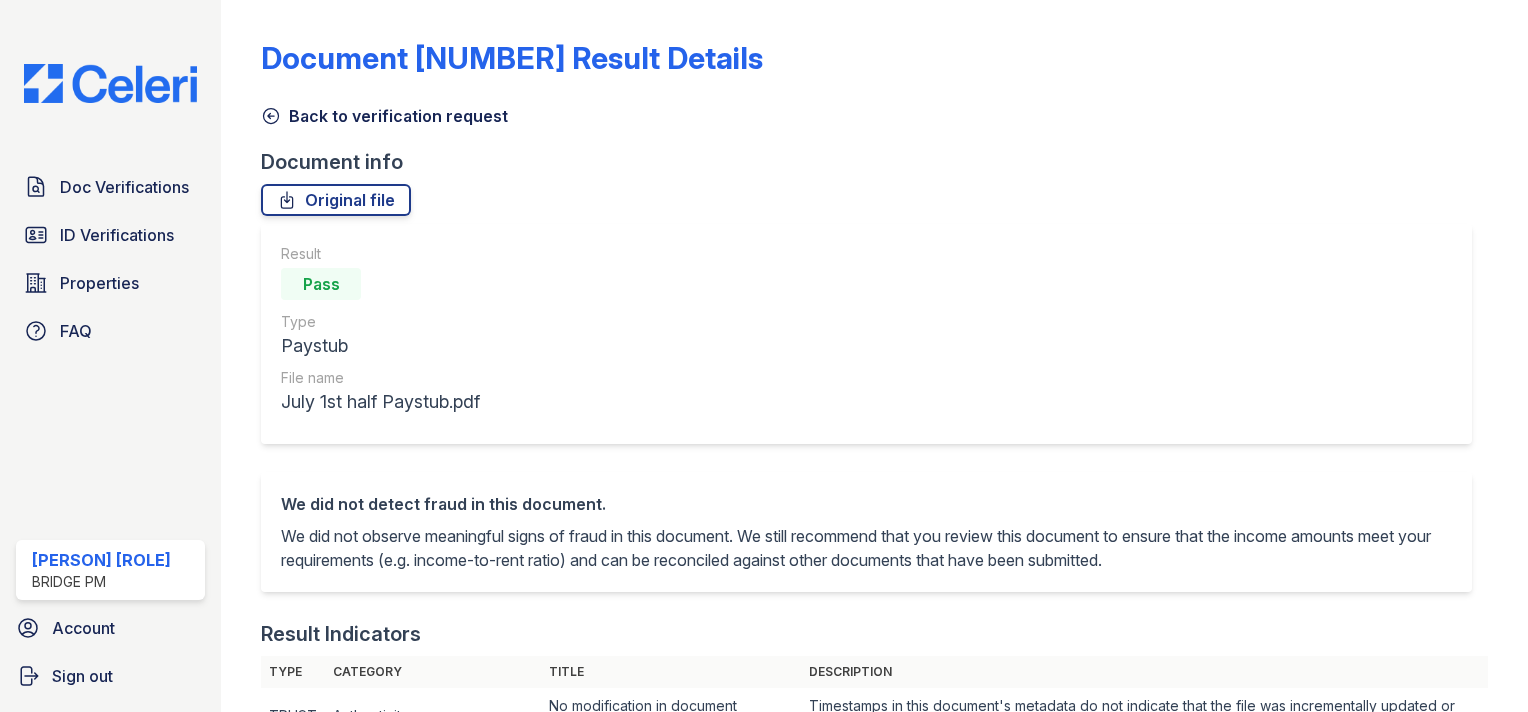 scroll, scrollTop: 0, scrollLeft: 0, axis: both 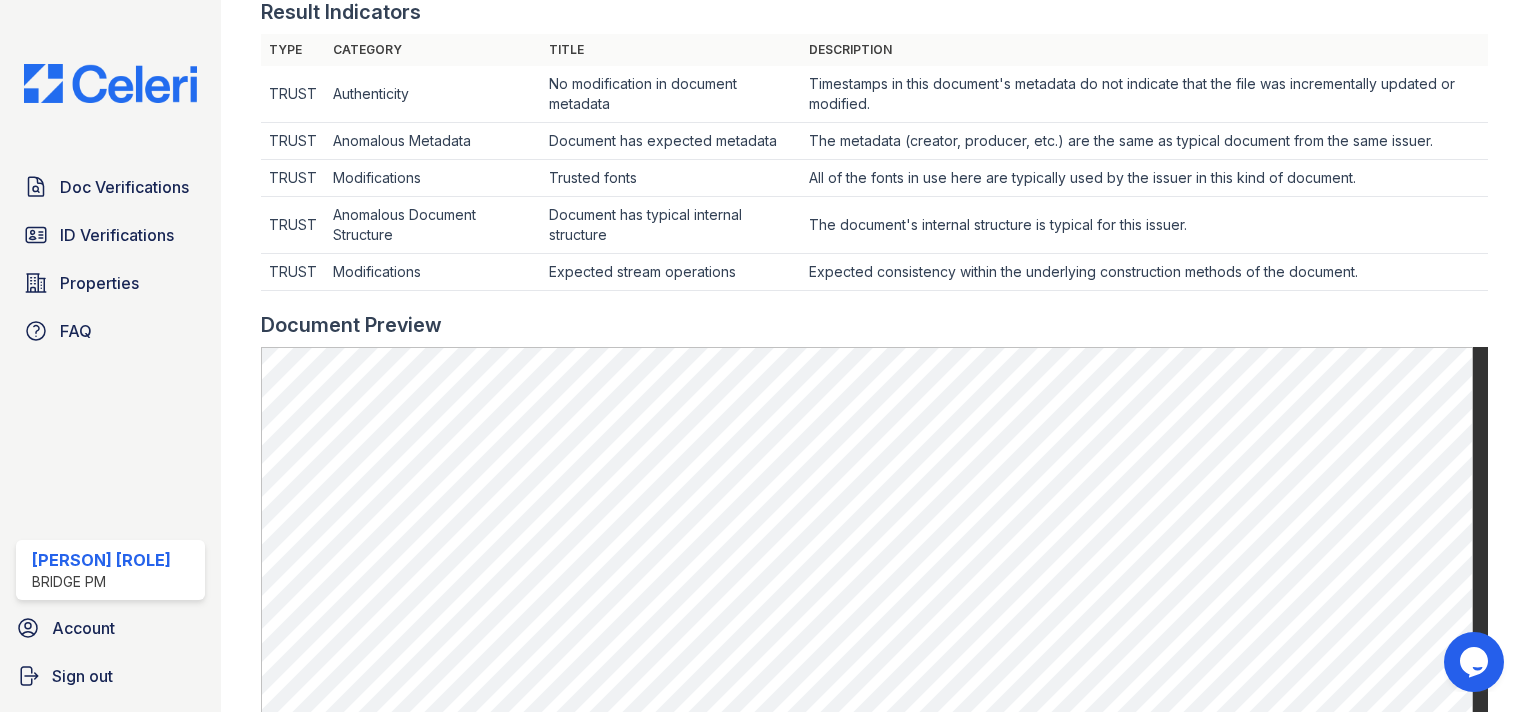 drag, startPoint x: 1498, startPoint y: 556, endPoint x: 1527, endPoint y: 473, distance: 87.92042 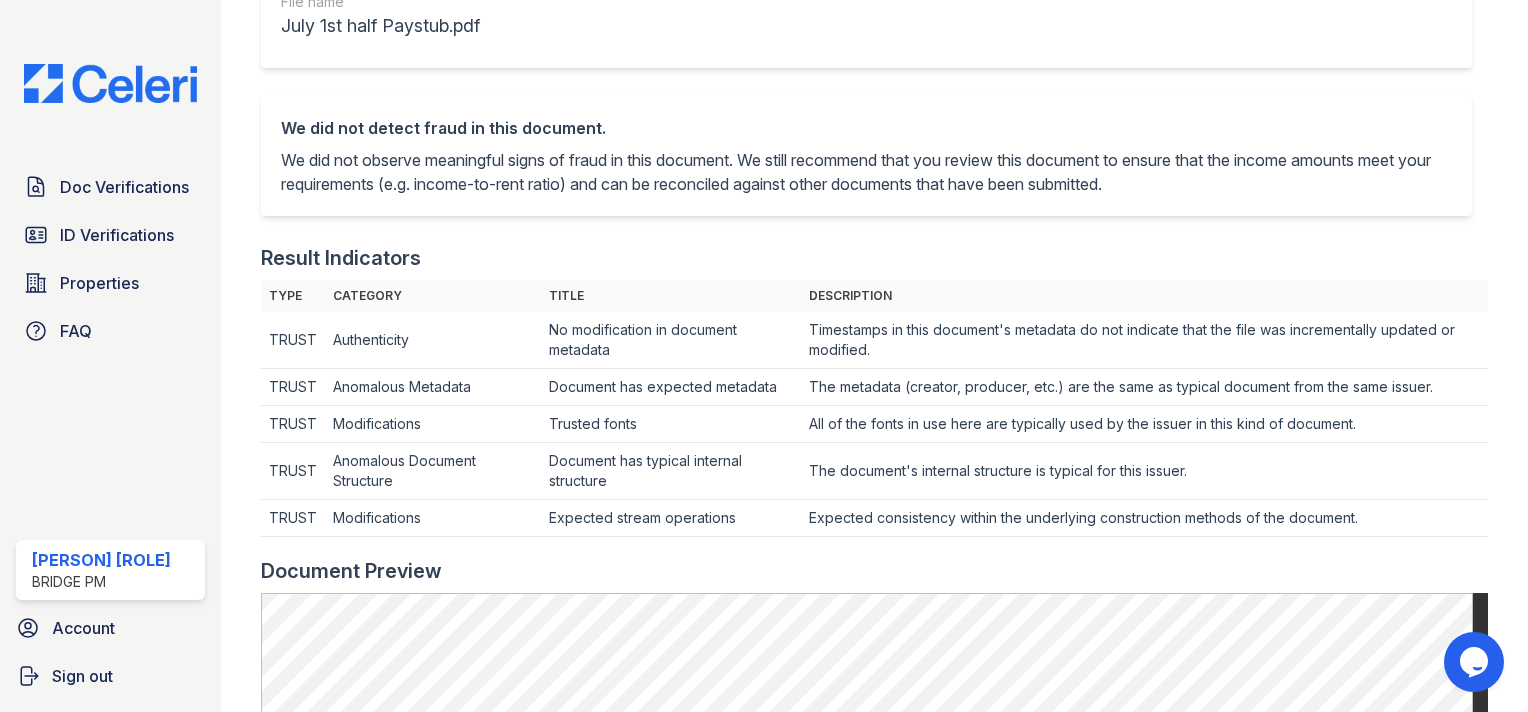 scroll, scrollTop: 0, scrollLeft: 0, axis: both 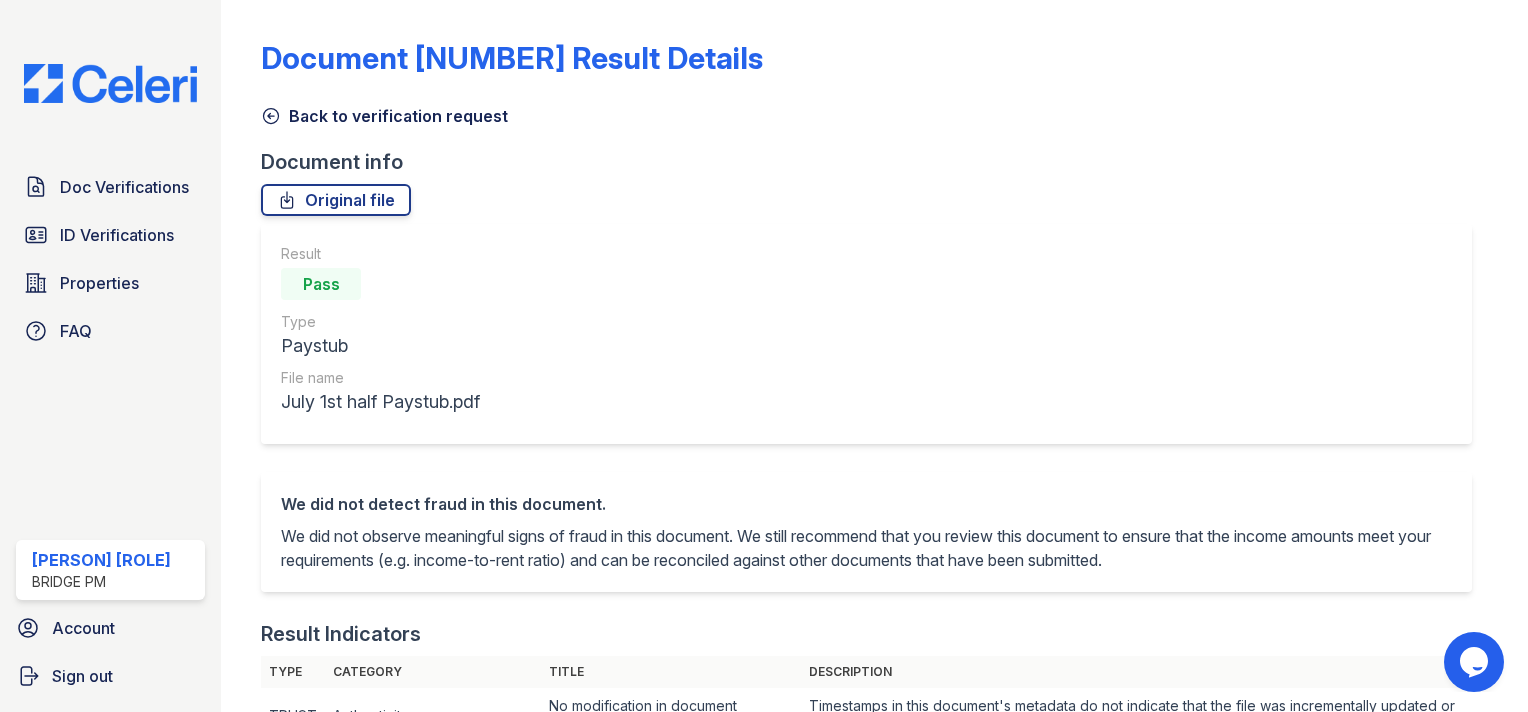 click 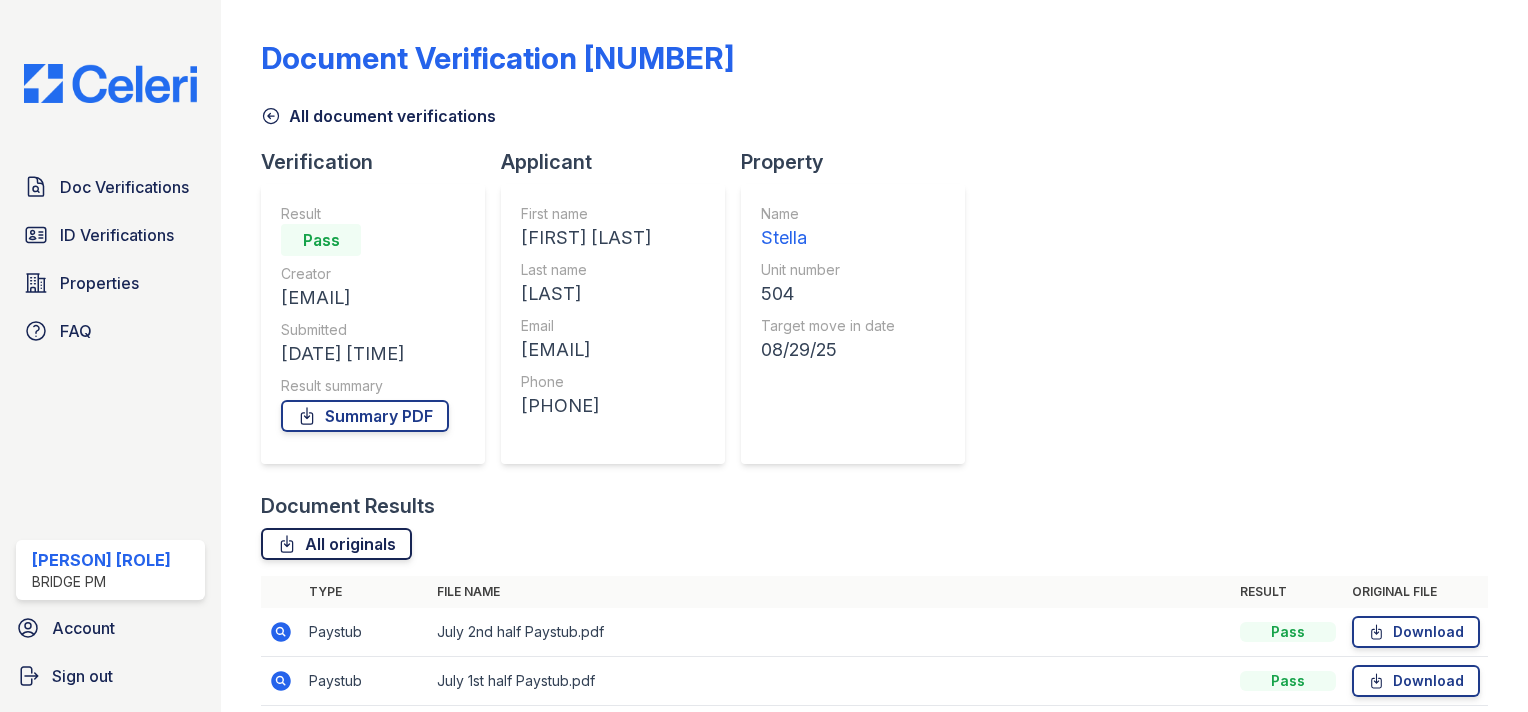 click on "All originals" at bounding box center [336, 544] 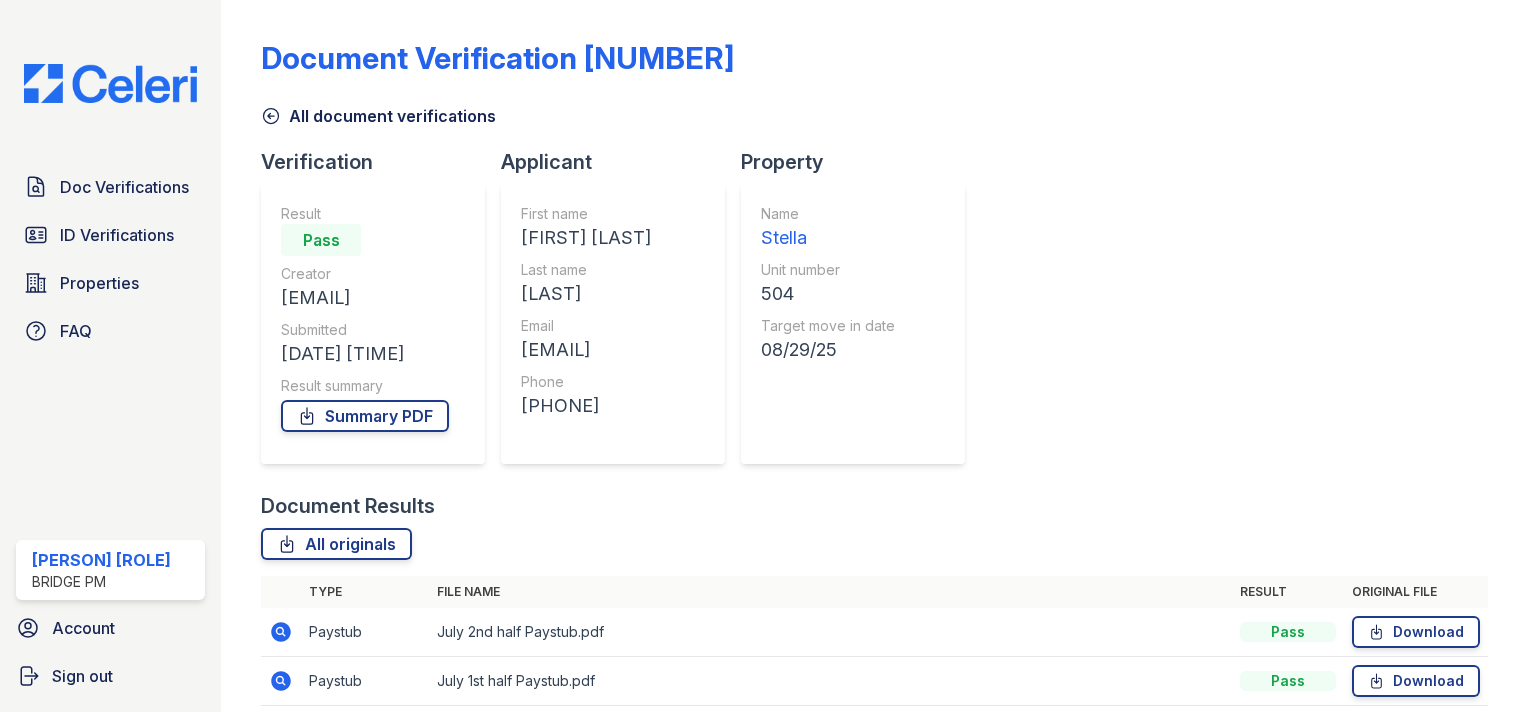 click 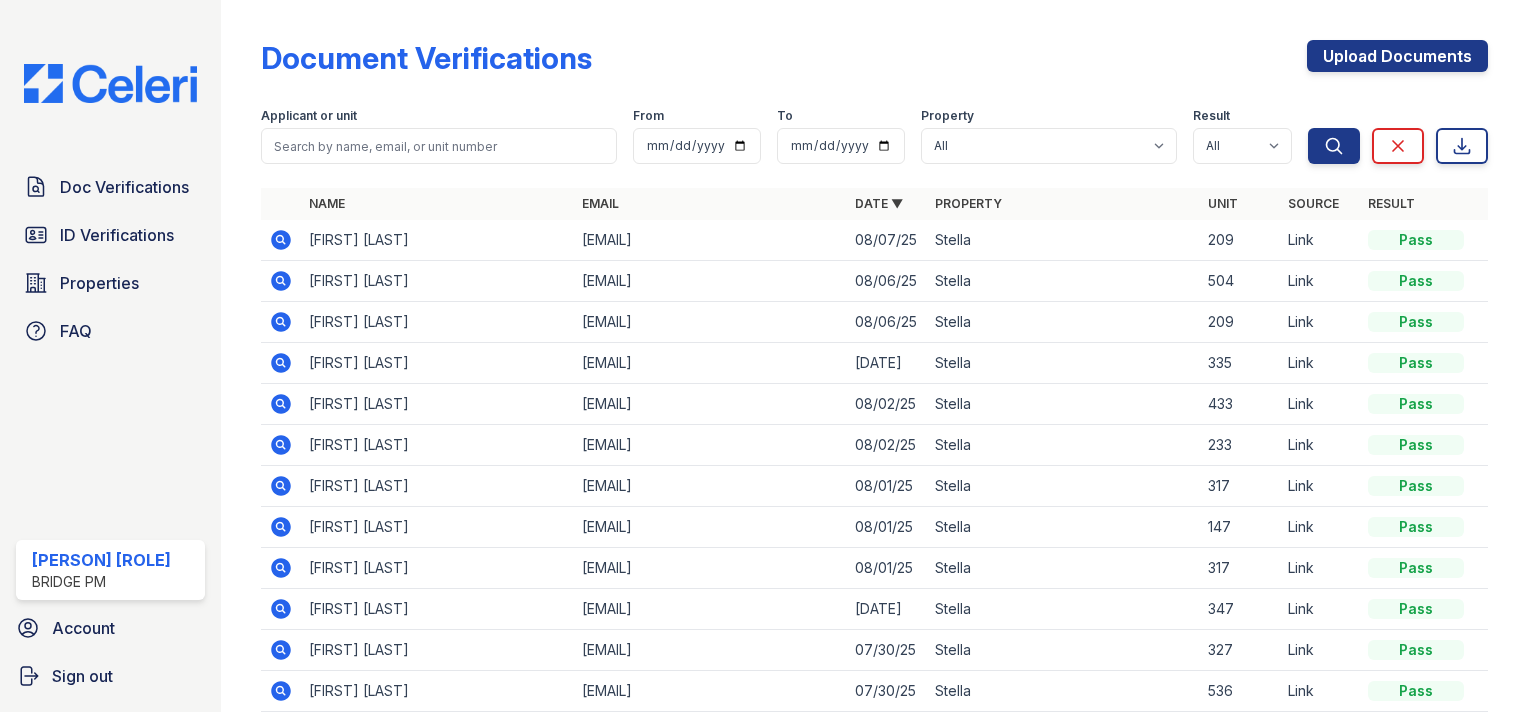 click 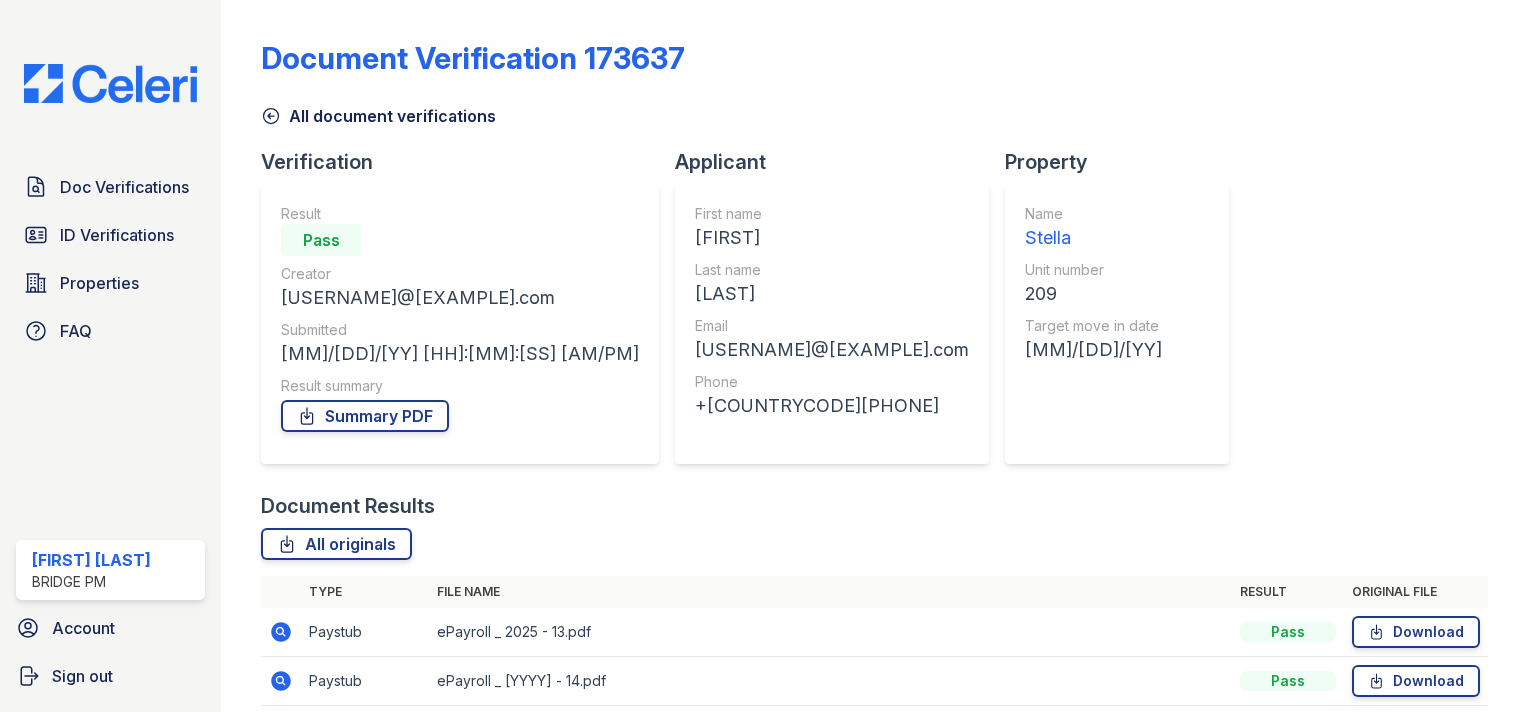 scroll, scrollTop: 0, scrollLeft: 0, axis: both 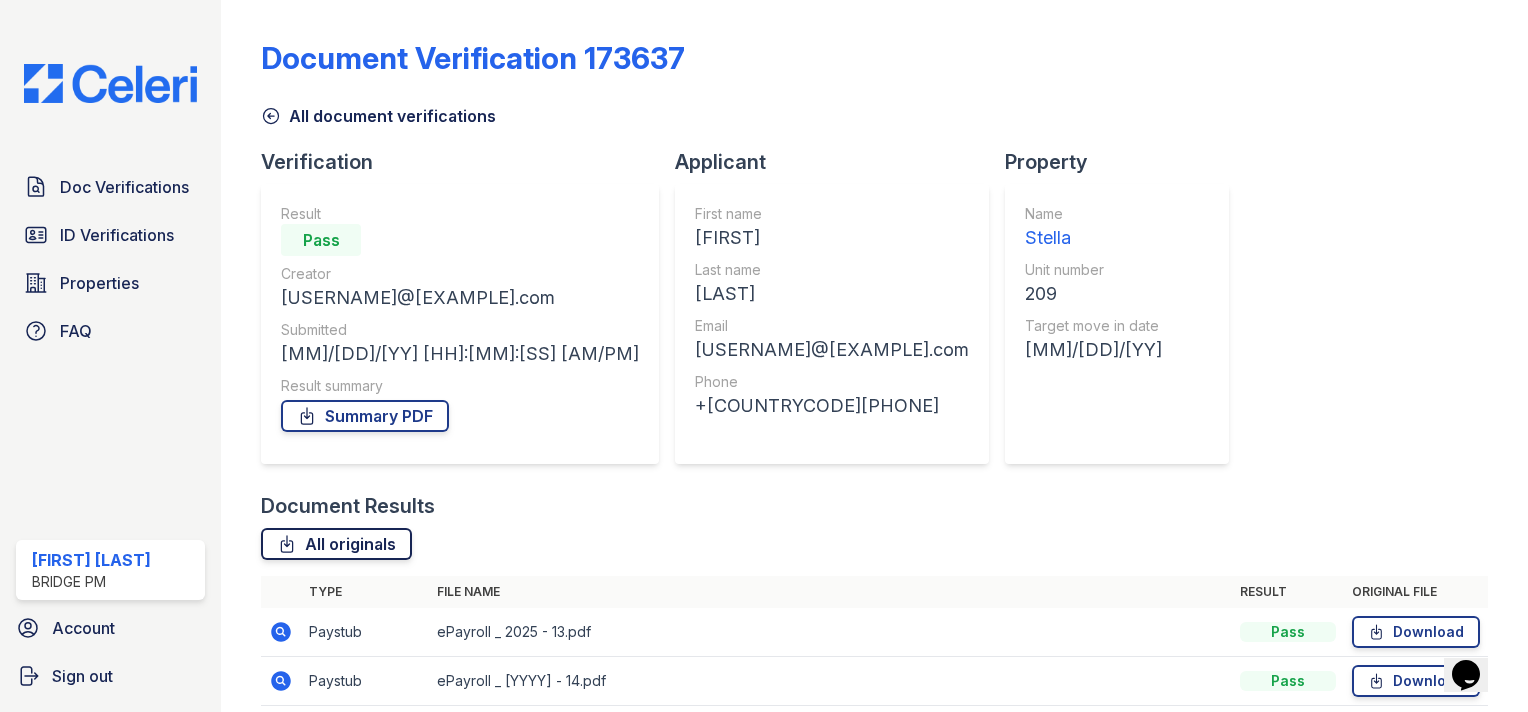 click on "All originals" at bounding box center (336, 544) 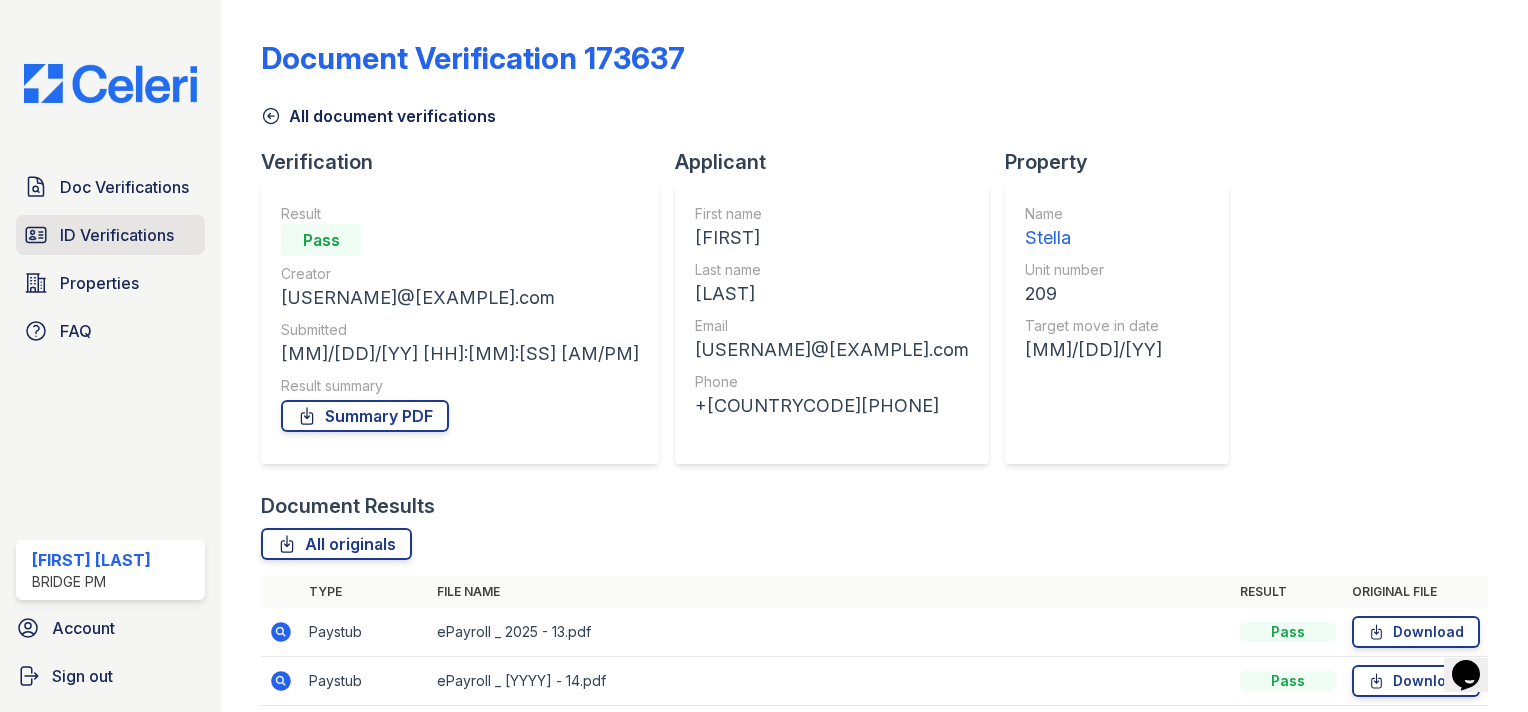 click on "ID Verifications" at bounding box center (117, 235) 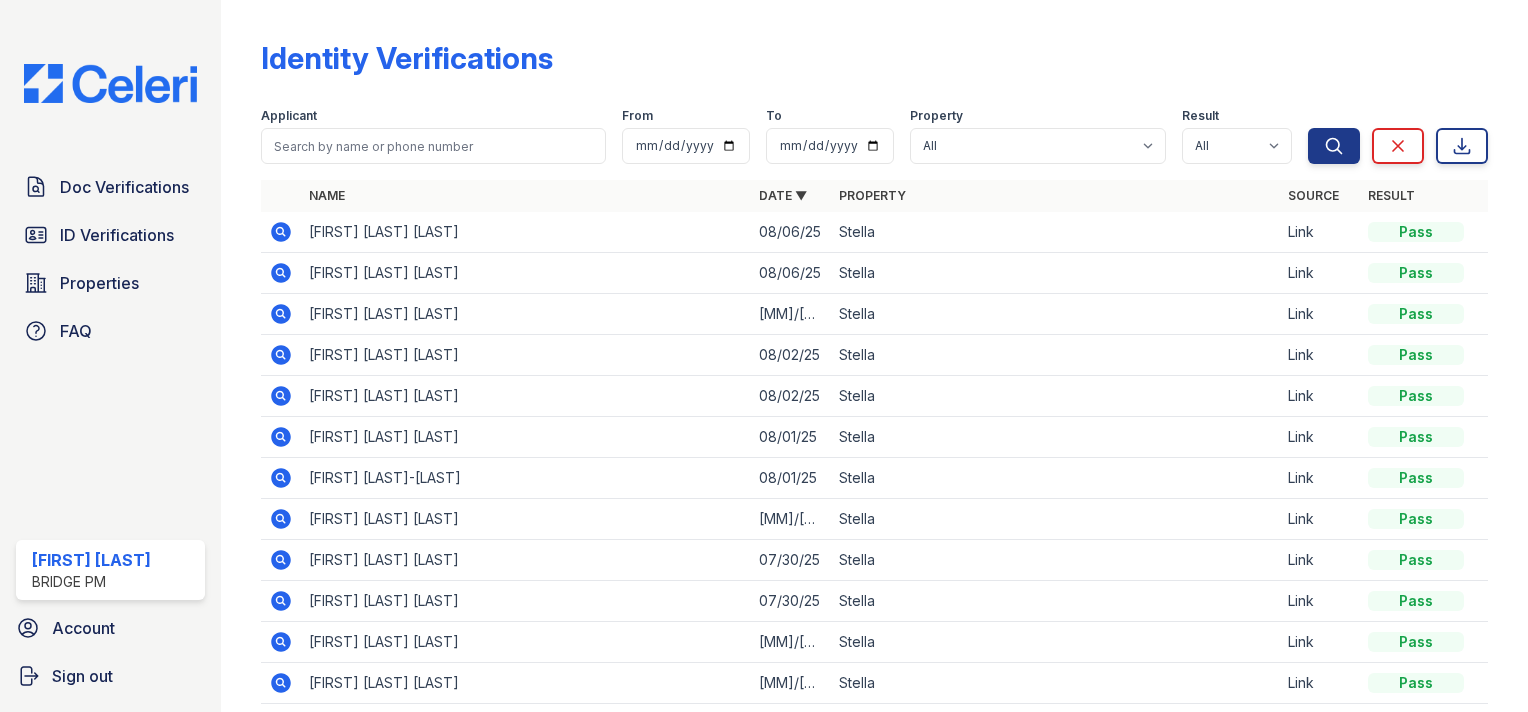 click 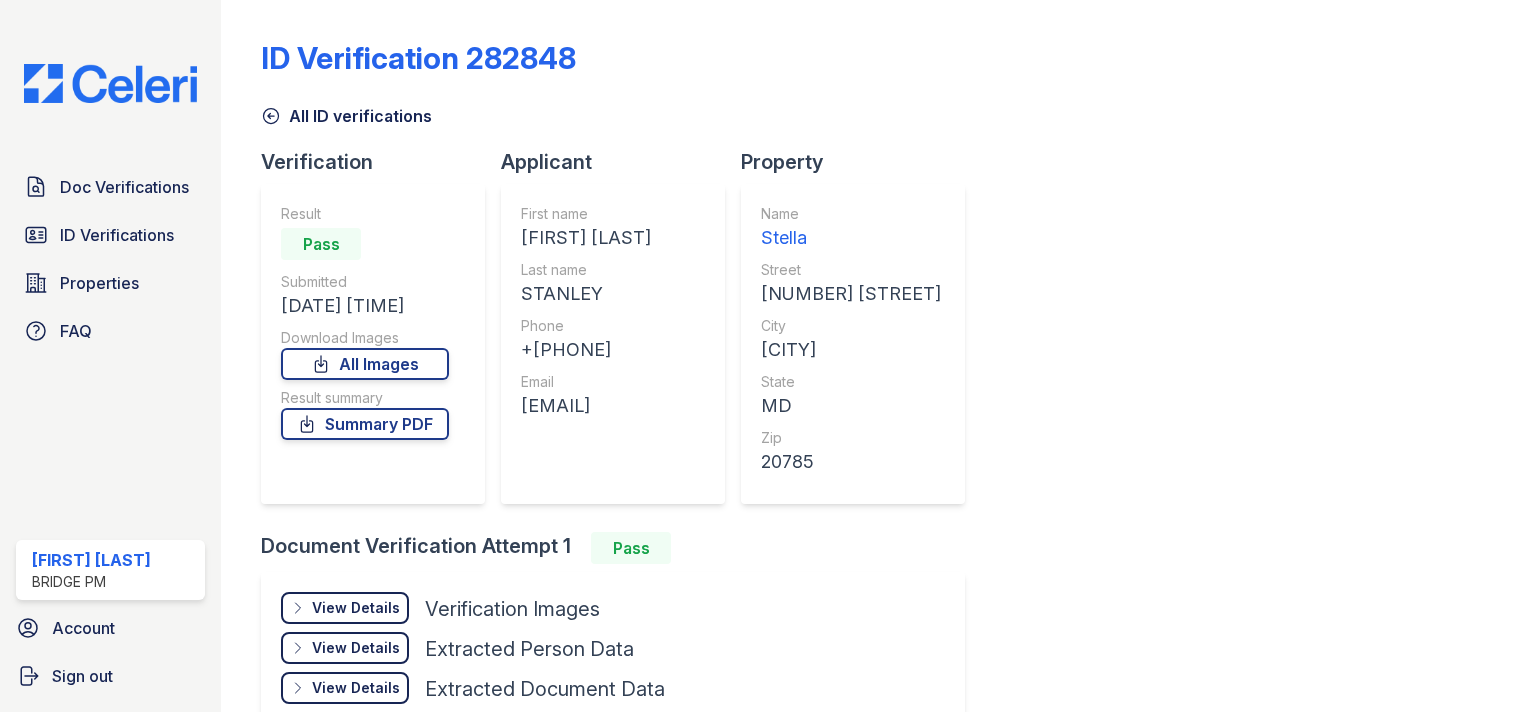 scroll, scrollTop: 0, scrollLeft: 0, axis: both 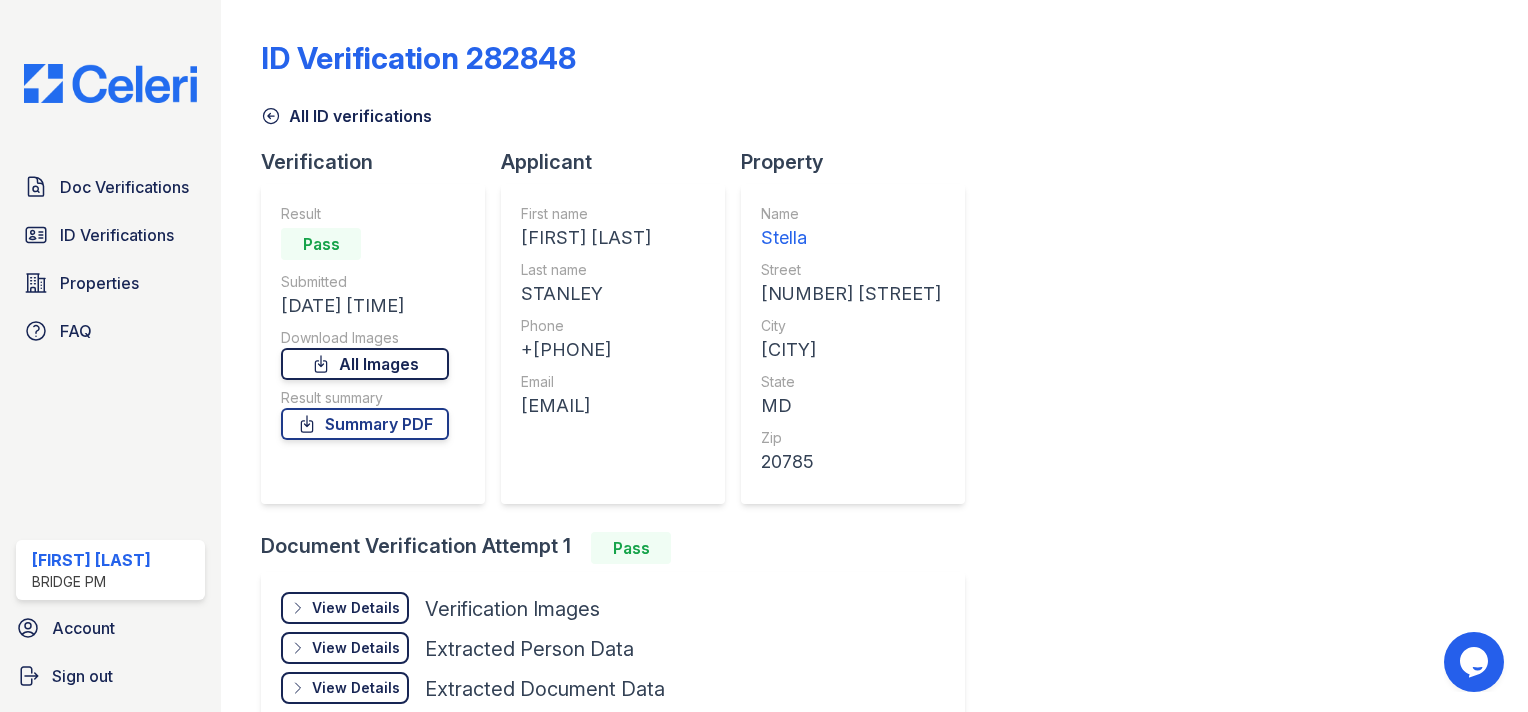 click on "All Images" at bounding box center (365, 364) 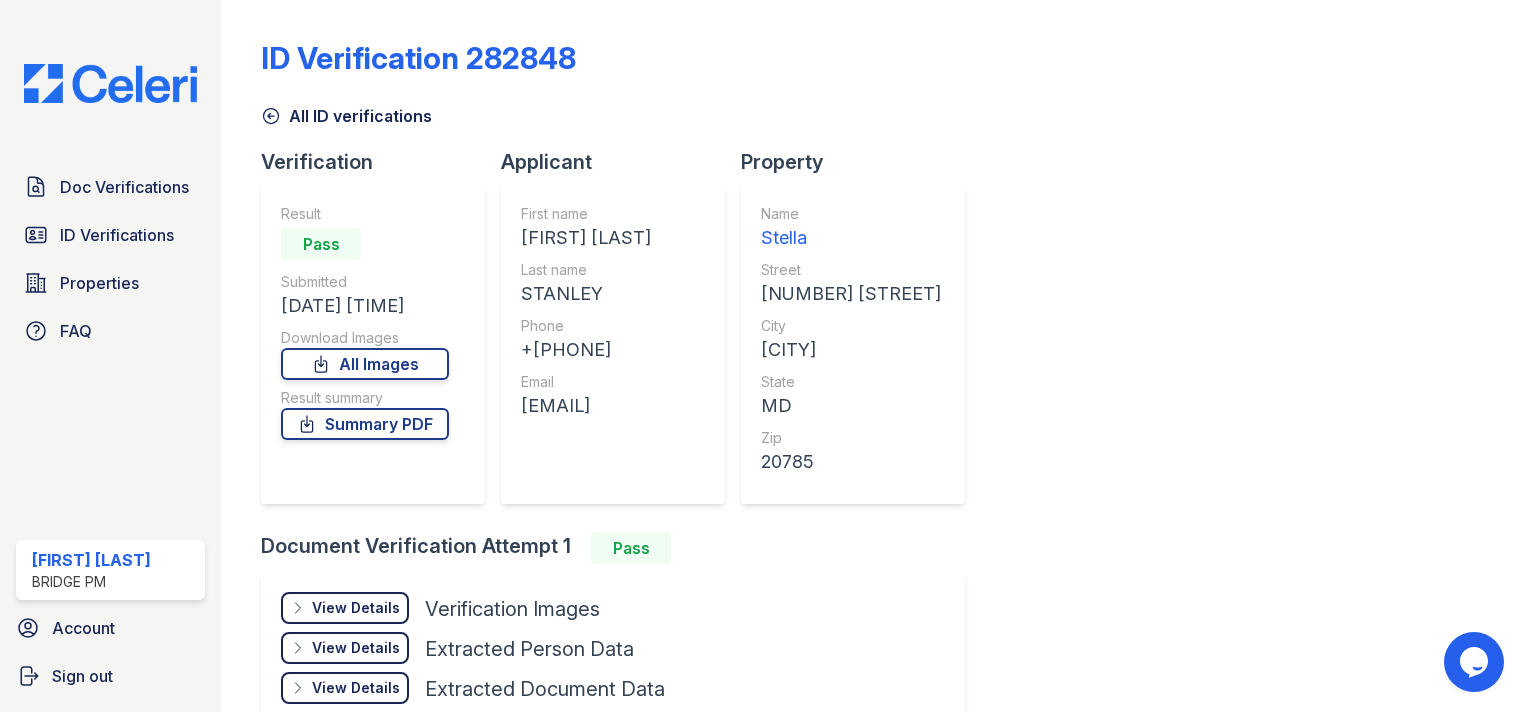 click on "ID Verification 282848
All ID verifications
Verification
Result
Pass
Submitted
08/06/25 09:25:09 AM
Download Images
All Images
Result summary
Summary PDF
Applicant
First name
SELENA ROSHEDA
Last name
STANLEY
Phone
+[PHONE]
Email
[EMAIL]
Property
Name
Stella
Street
[NUMBER] [STREET]
City
[CITY]
State
MD
Zip
[POSTAL_CODE]
Document Verification Attempt 1
Pass
View Details
Details
Hide Details
Details
Verification Images" at bounding box center (874, 404) 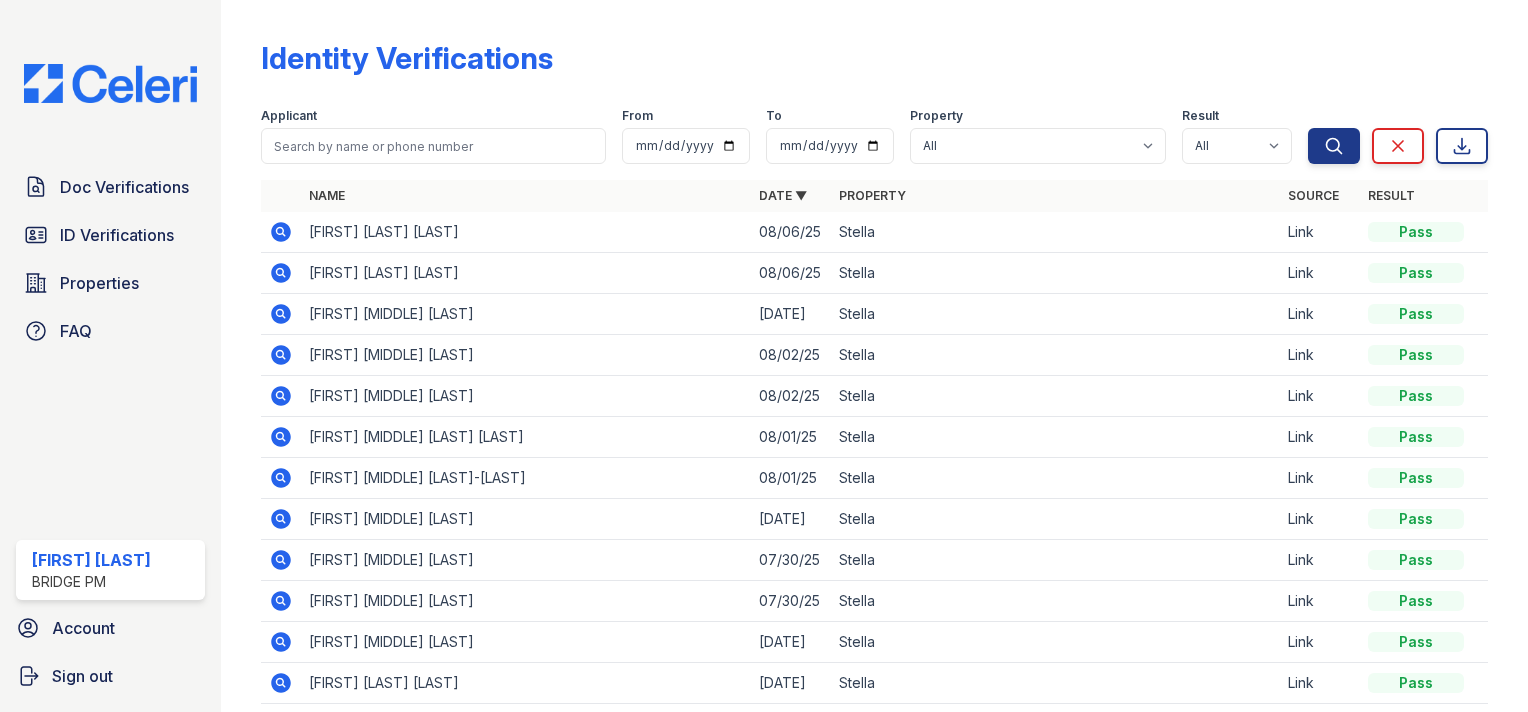 click 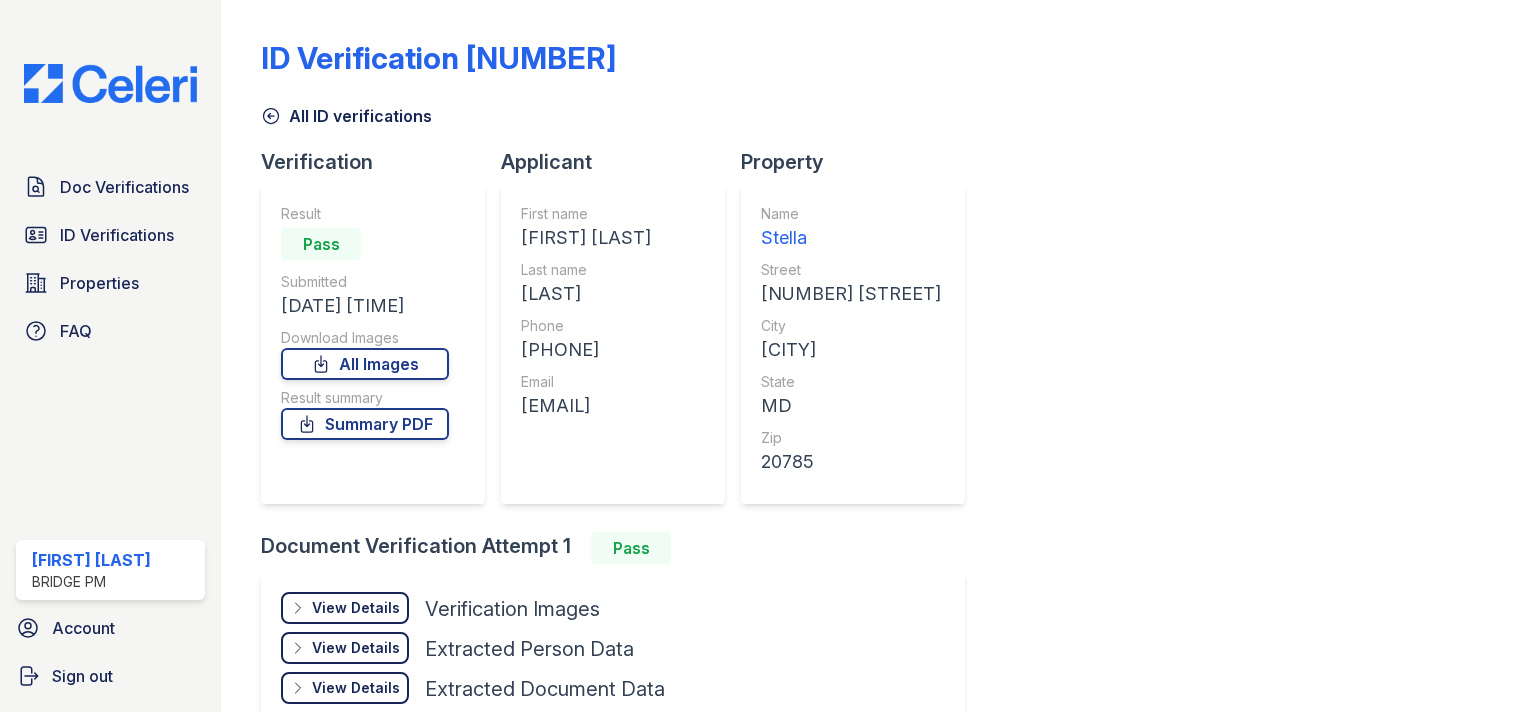 scroll, scrollTop: 0, scrollLeft: 0, axis: both 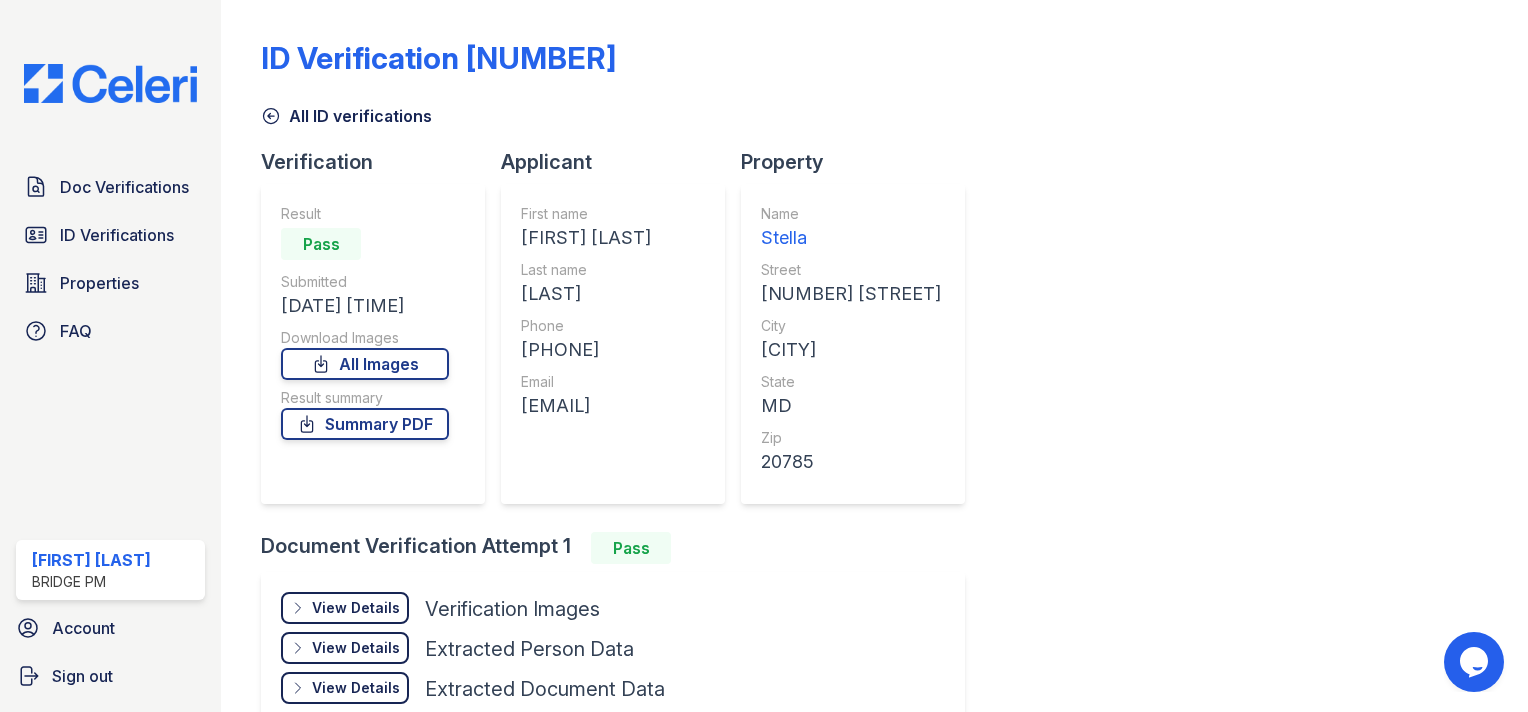 click on "View Details" at bounding box center (356, 608) 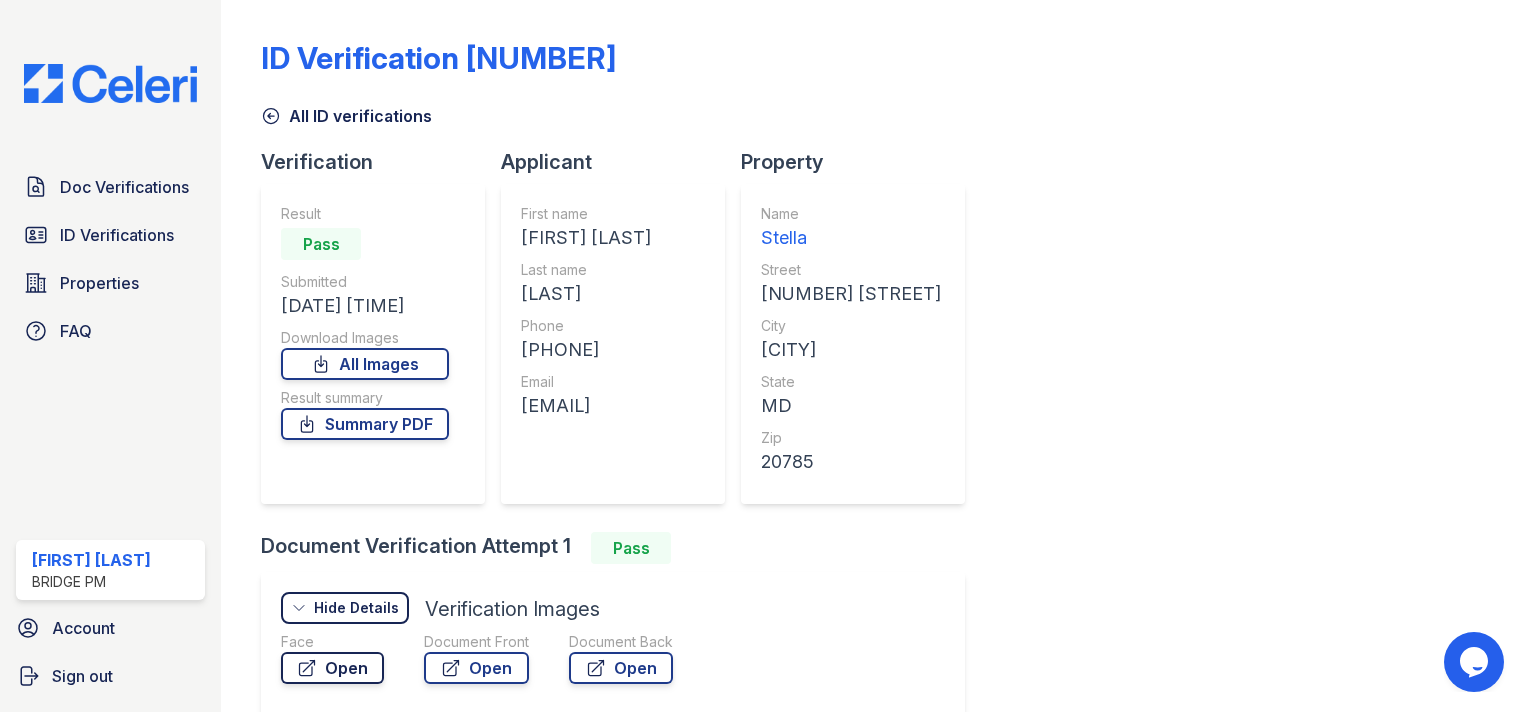 click on "Open" at bounding box center (332, 668) 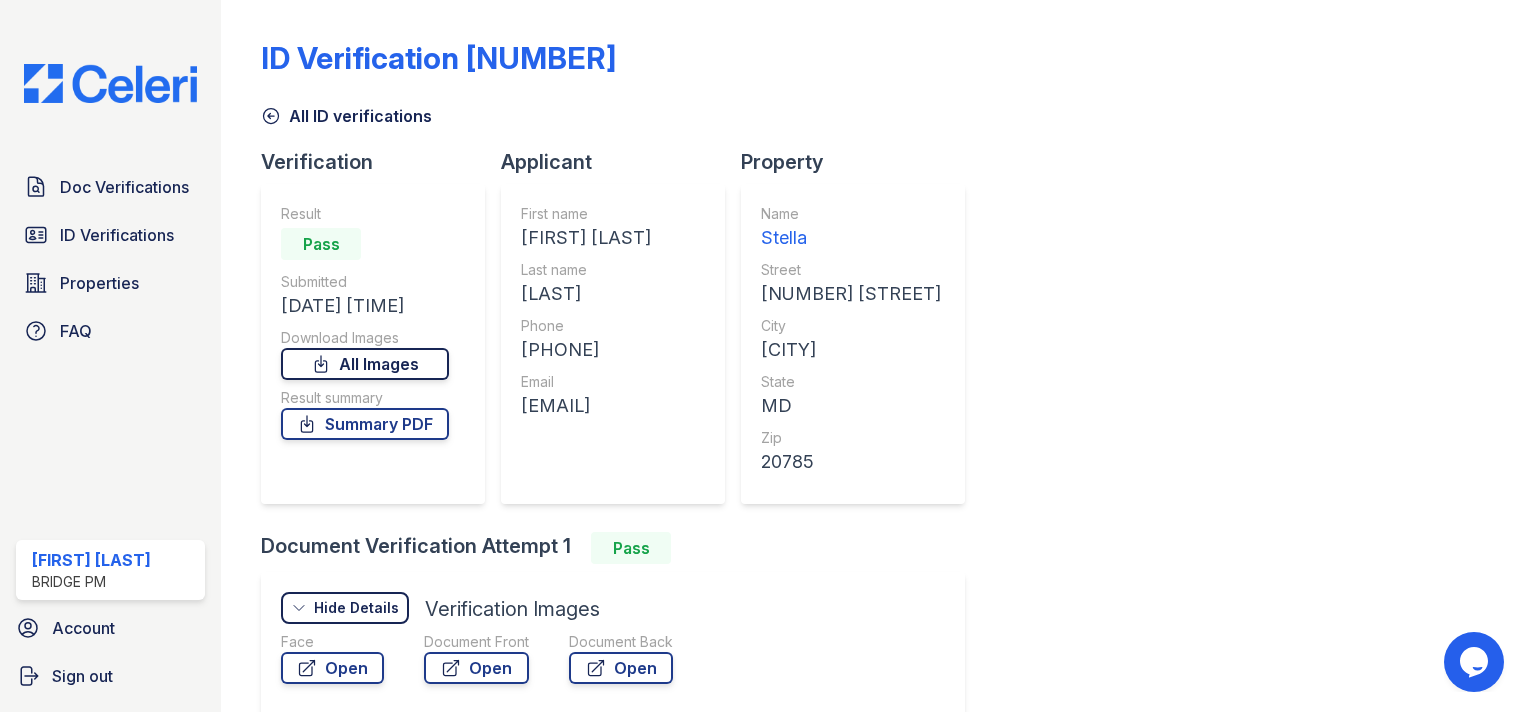 click on "All Images" at bounding box center [365, 364] 